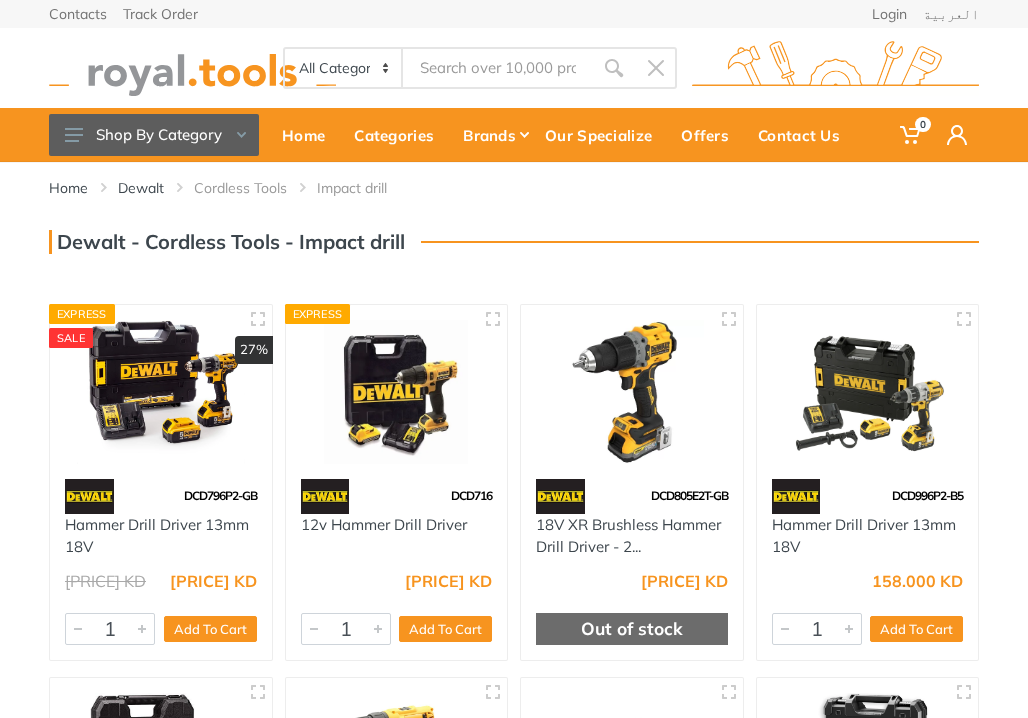 scroll, scrollTop: 0, scrollLeft: 0, axis: both 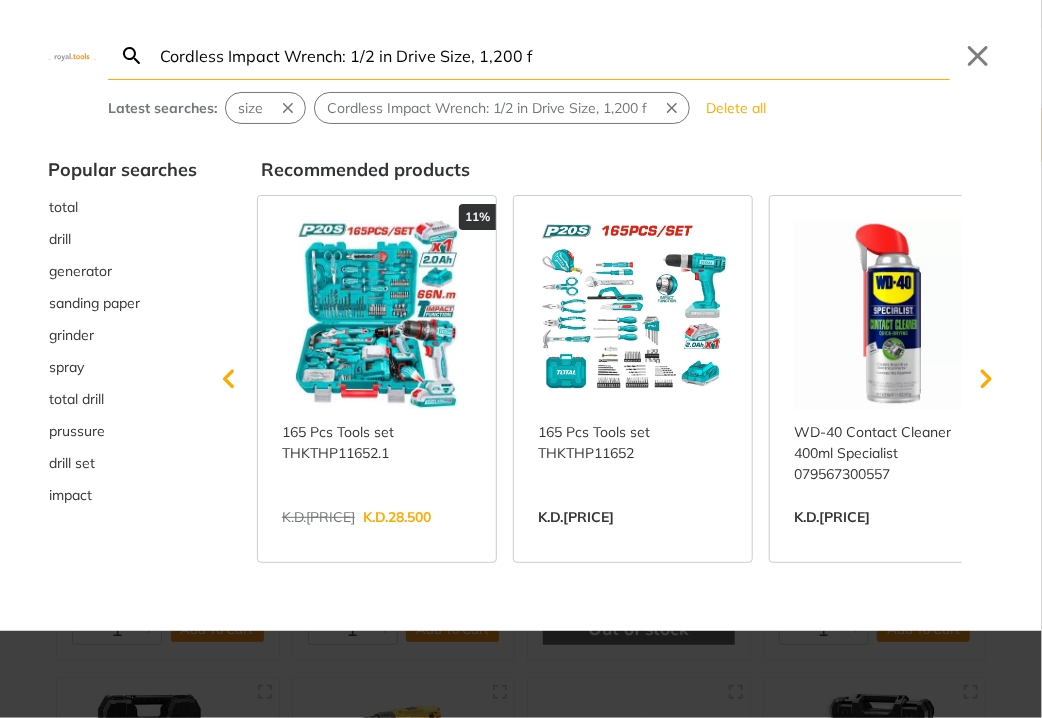 type on "Cordless Impact Wrench: 1/2 in Drive Size, 1,200 f" 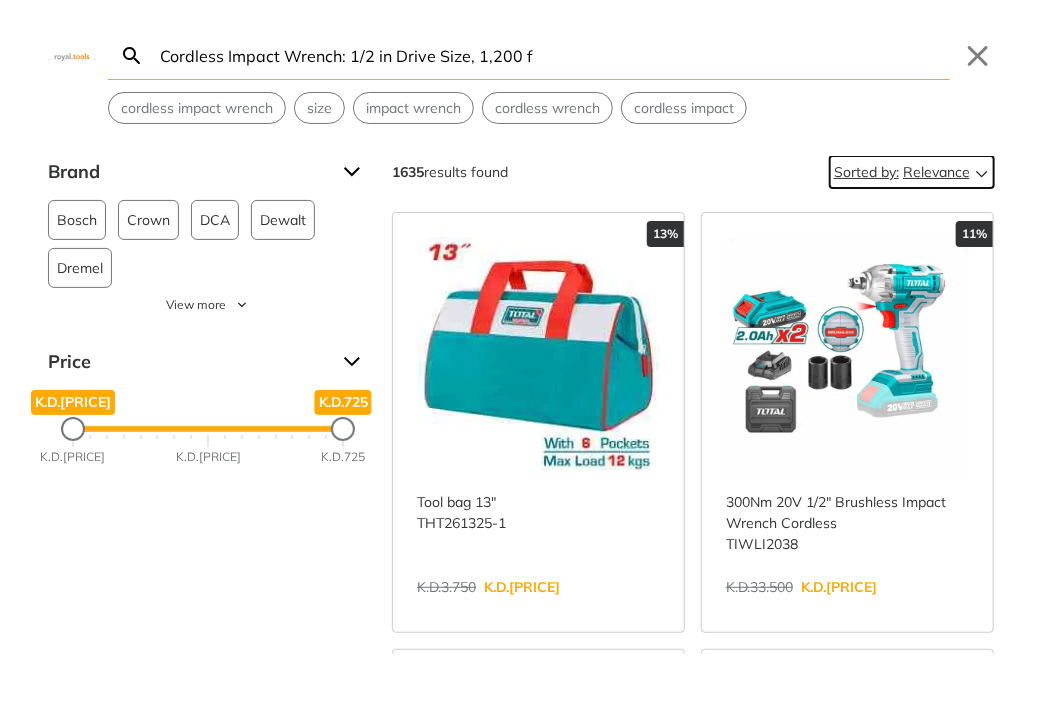 click 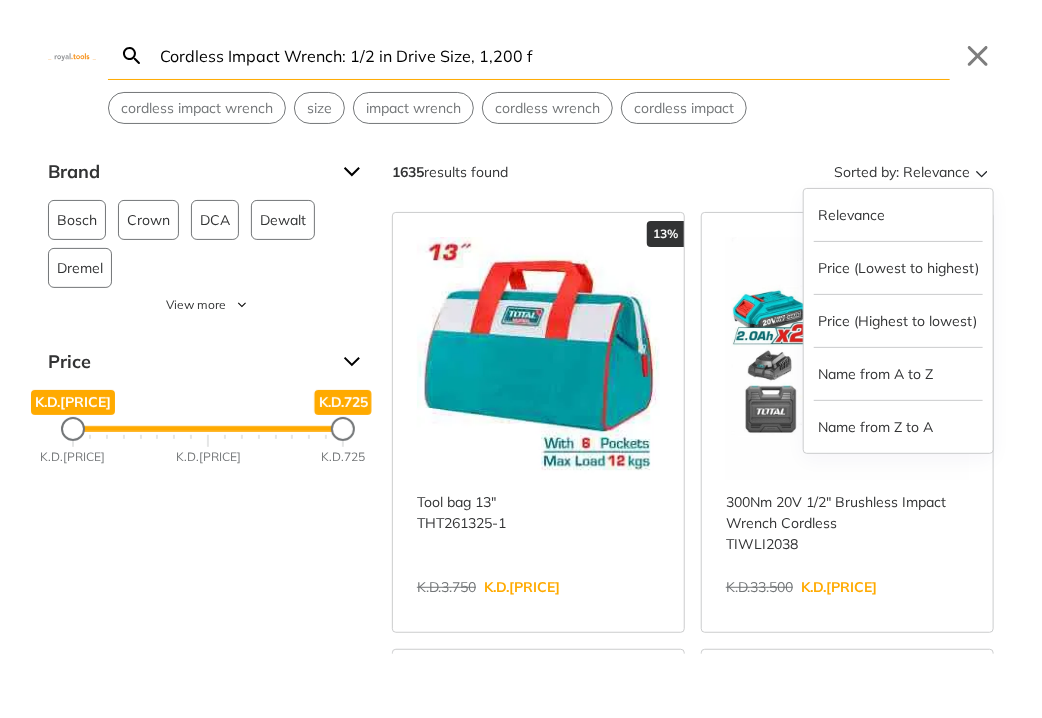 click on "1635
results found
Sorted by:
Relevance
Relevance
Price (Lowest to highest)
Price (Highest to lowest)
Name from A to Z
Name from Z to A" at bounding box center [693, 172] 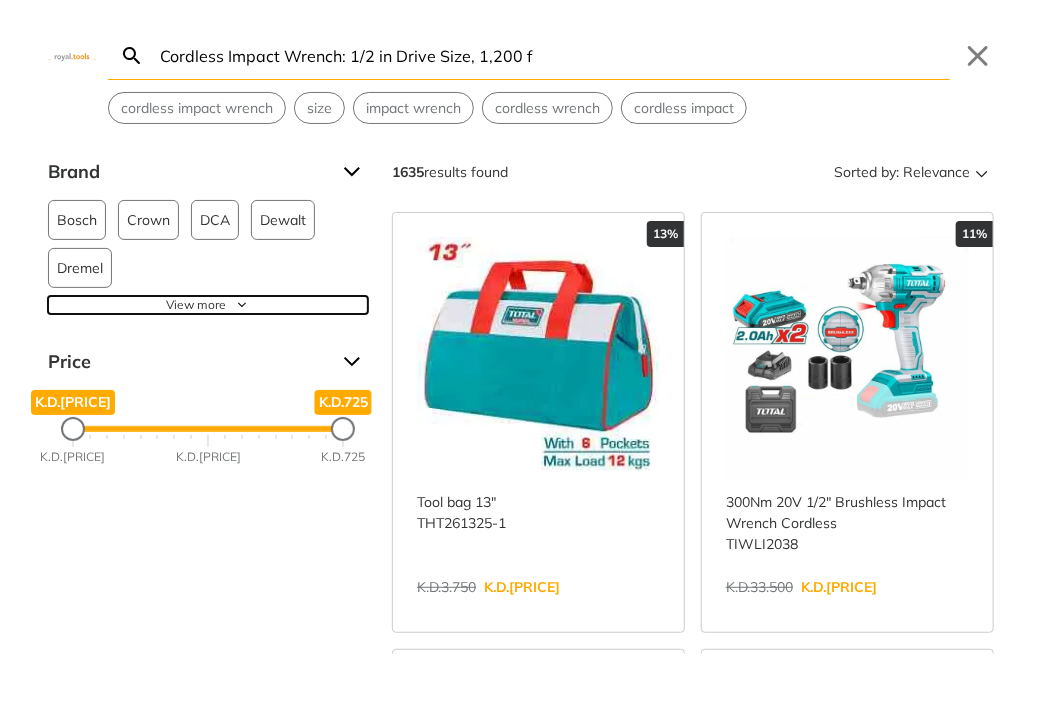 click on "View more" at bounding box center [208, 305] 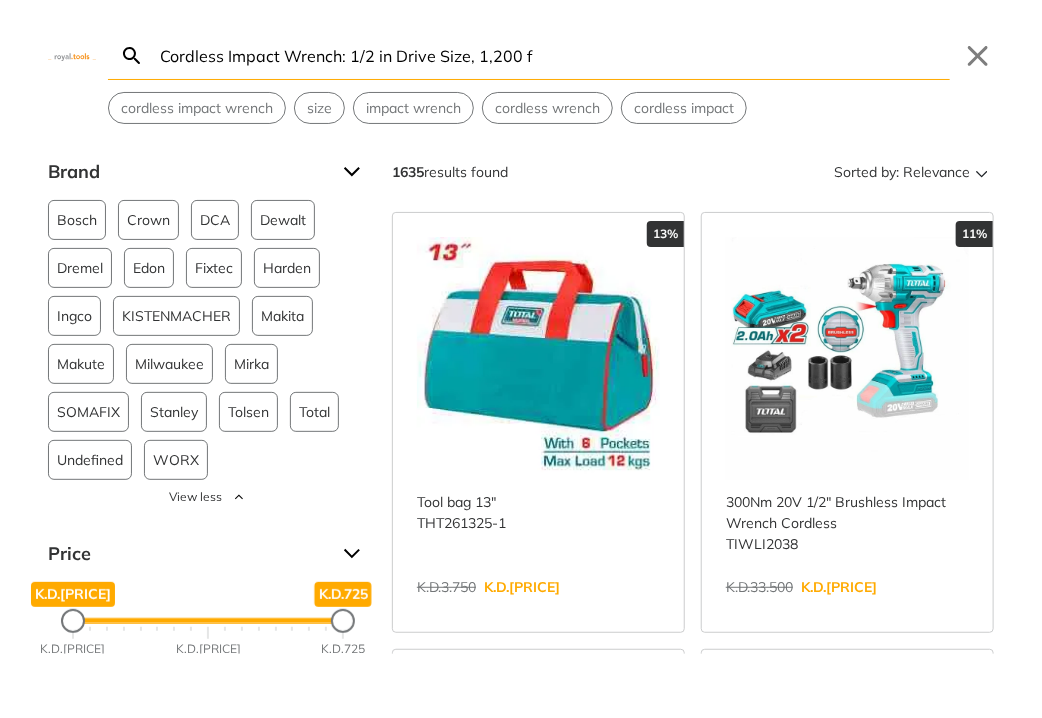 click on "Brand" at bounding box center (208, 172) 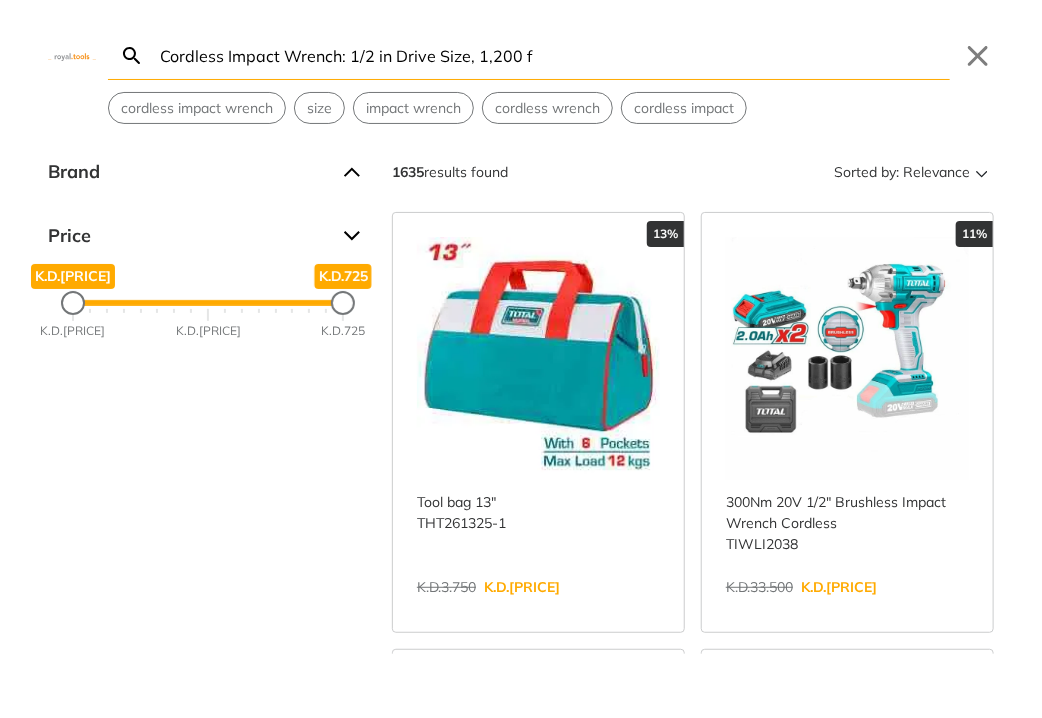 click on "Price" at bounding box center [208, 236] 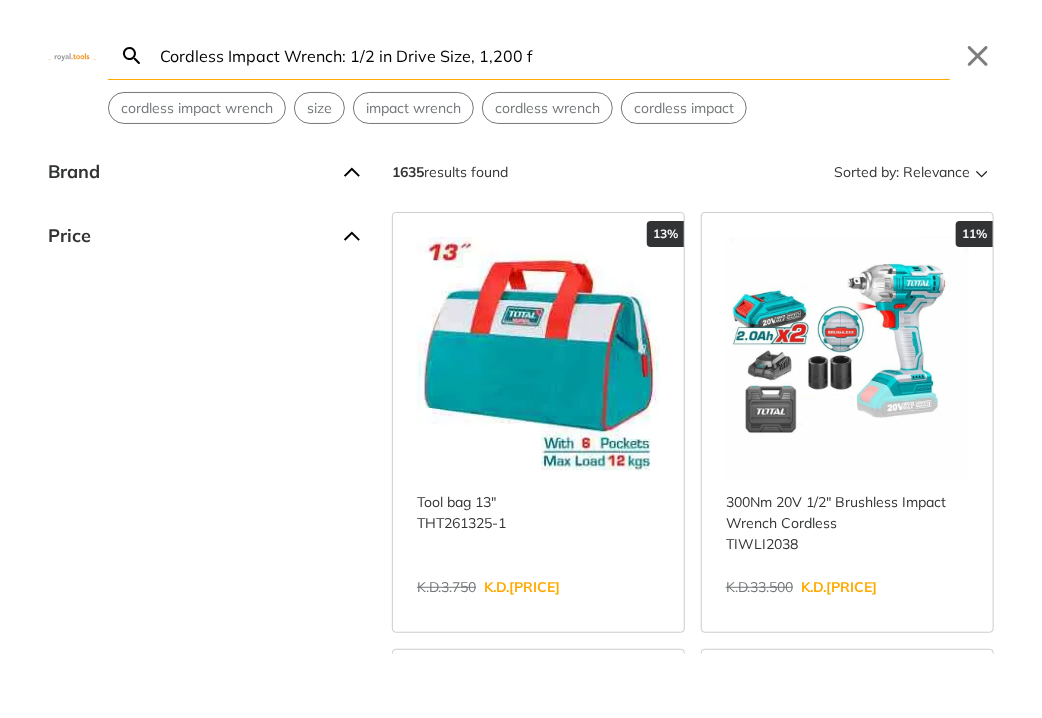 click on "Brand" at bounding box center (208, 172) 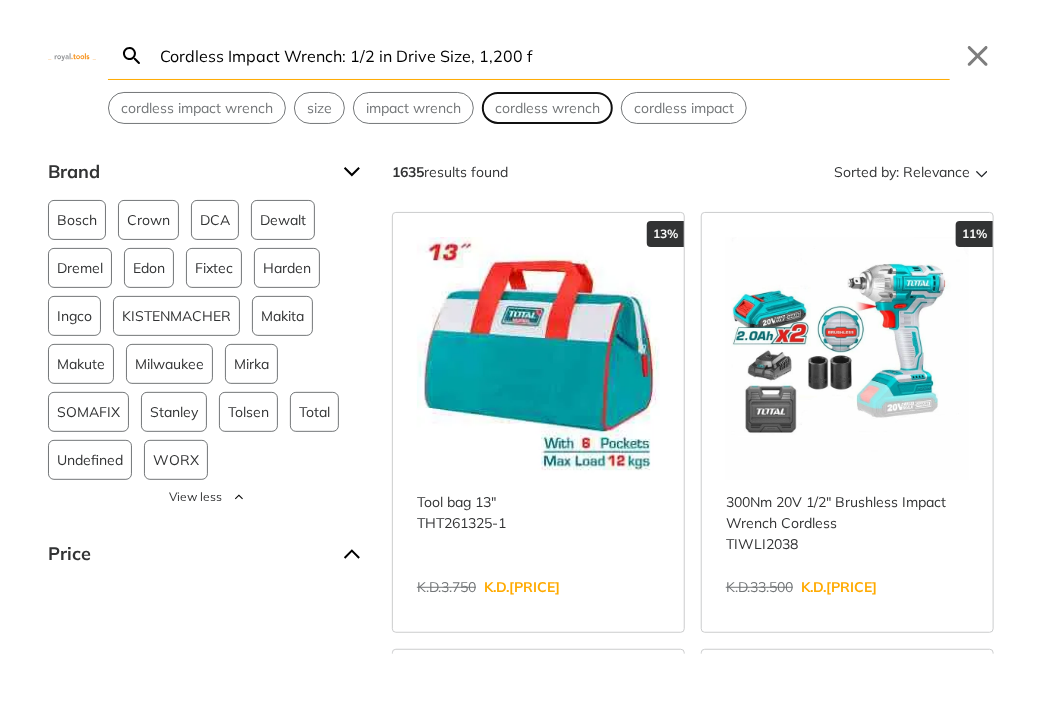 click on "cordless wrench" at bounding box center [547, 108] 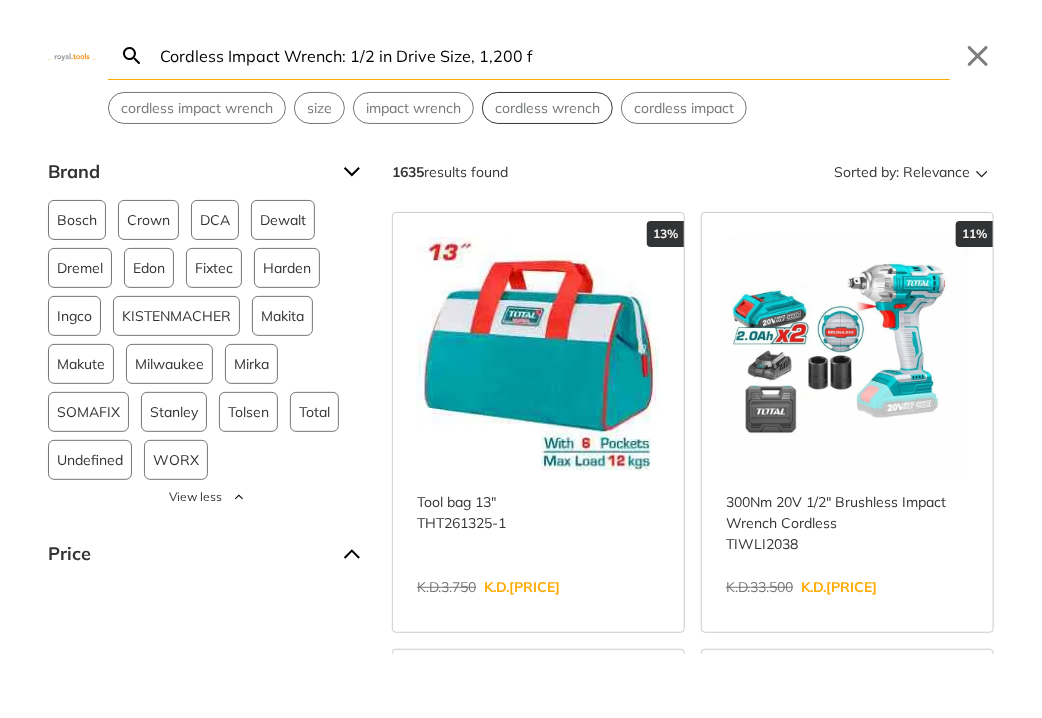 type on "cordless wrench" 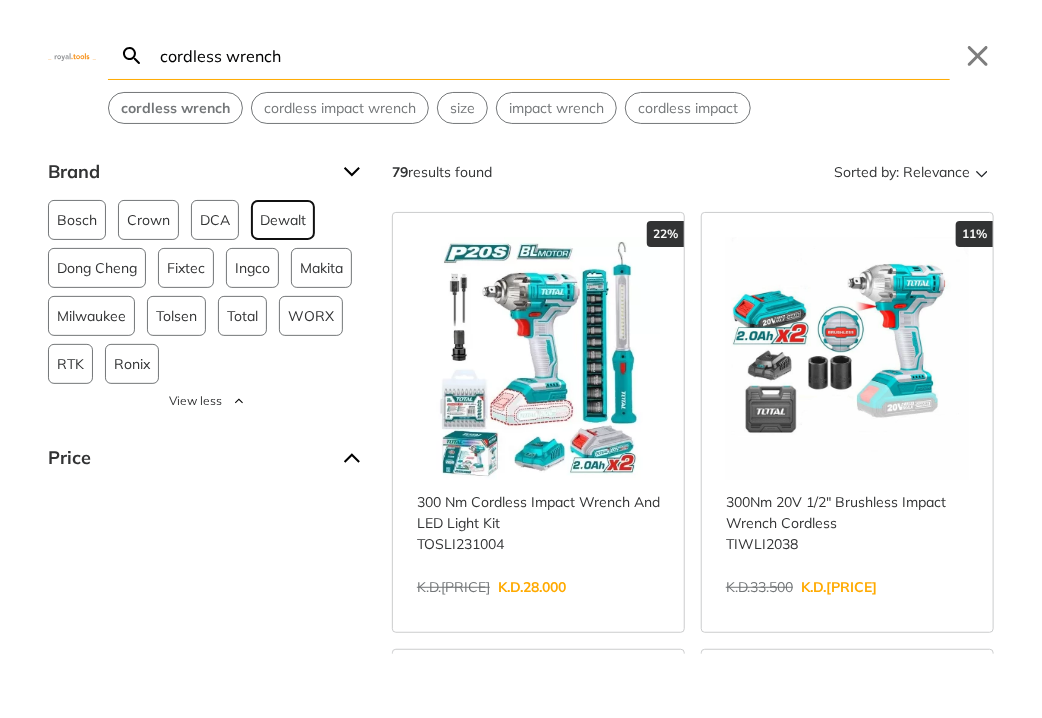 click on "Dewalt" at bounding box center [283, 220] 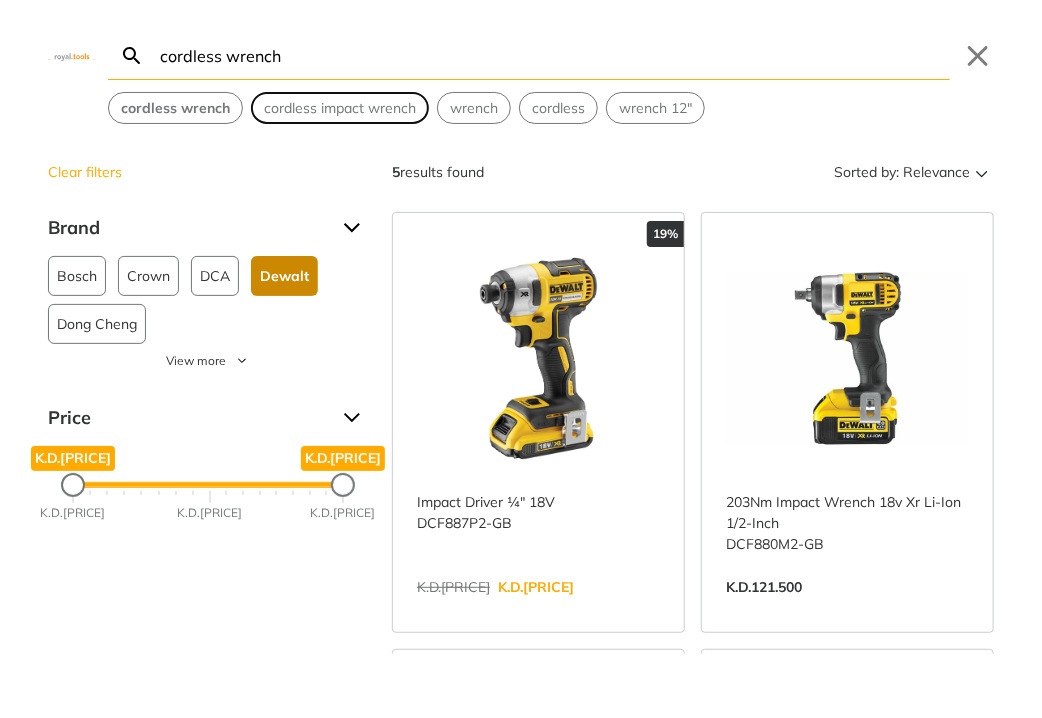 click on "cordless impact wrench" at bounding box center [340, 108] 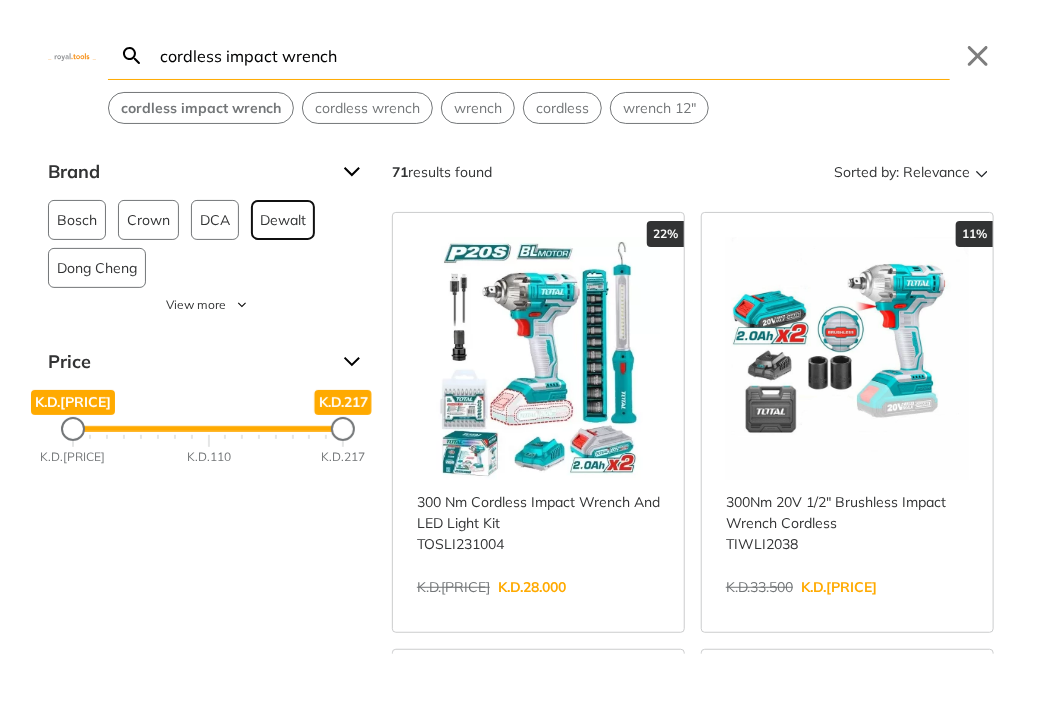drag, startPoint x: 267, startPoint y: 217, endPoint x: 289, endPoint y: 197, distance: 29.732138 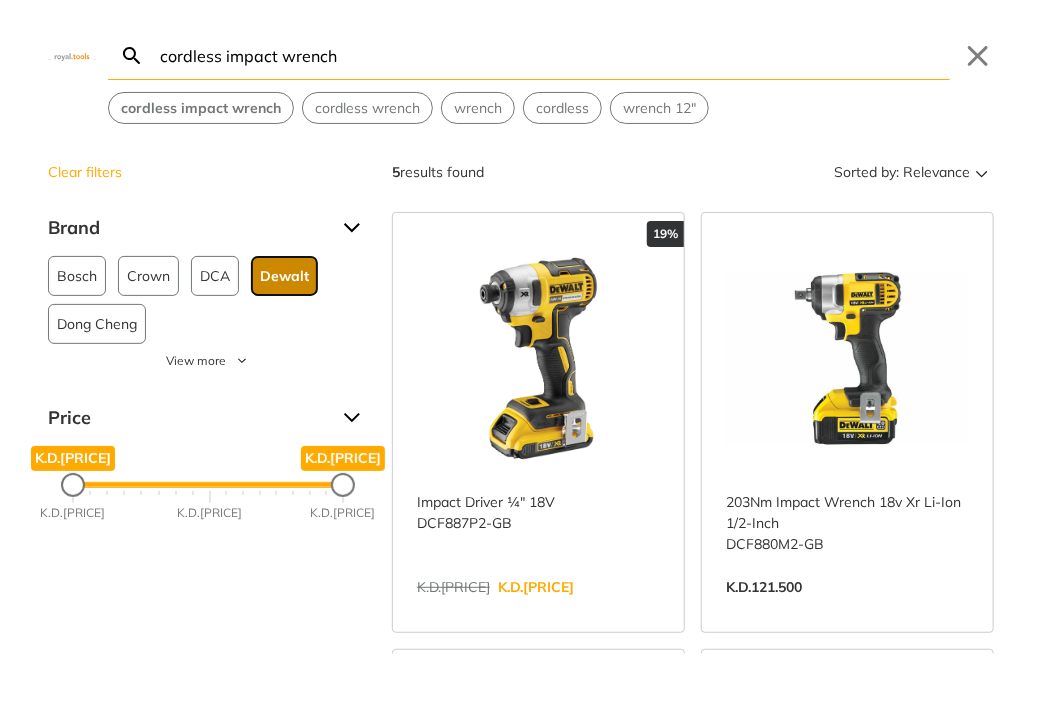 click on "Dewalt" at bounding box center [284, 276] 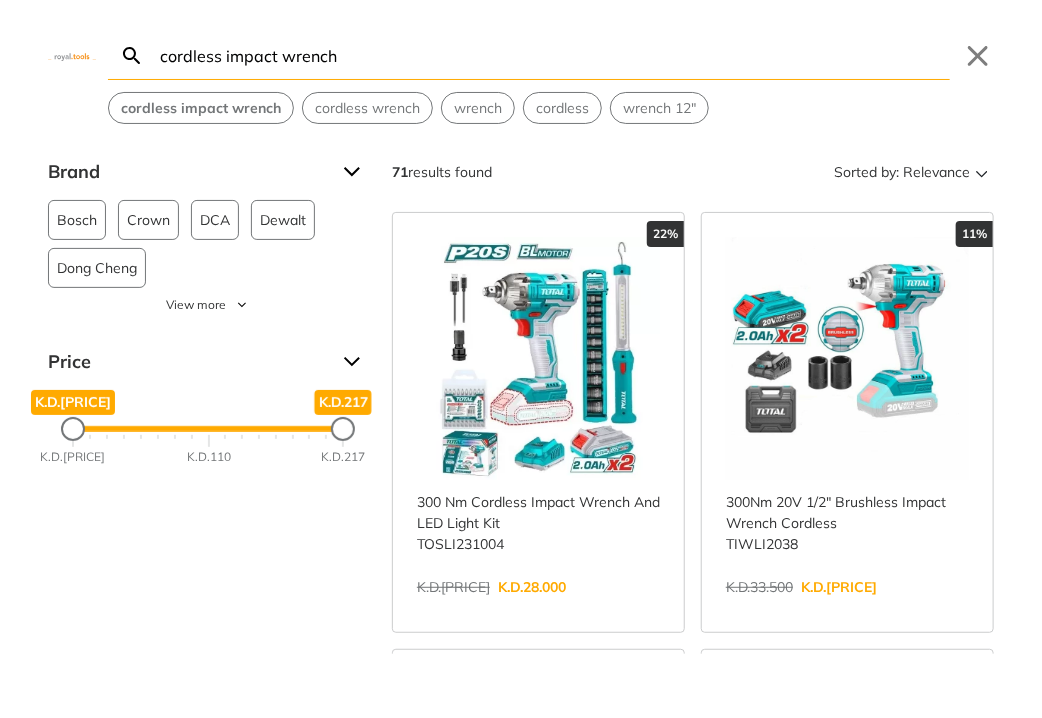 drag, startPoint x: 313, startPoint y: 189, endPoint x: 313, endPoint y: 209, distance: 20 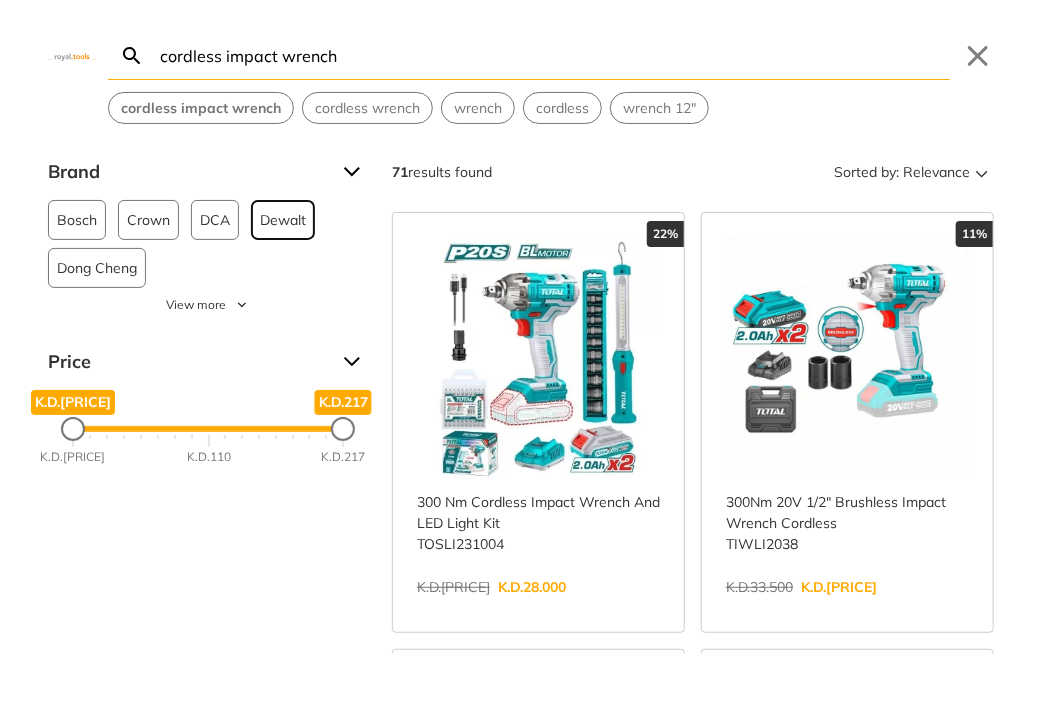 click on "Dewalt
5" at bounding box center (283, 220) 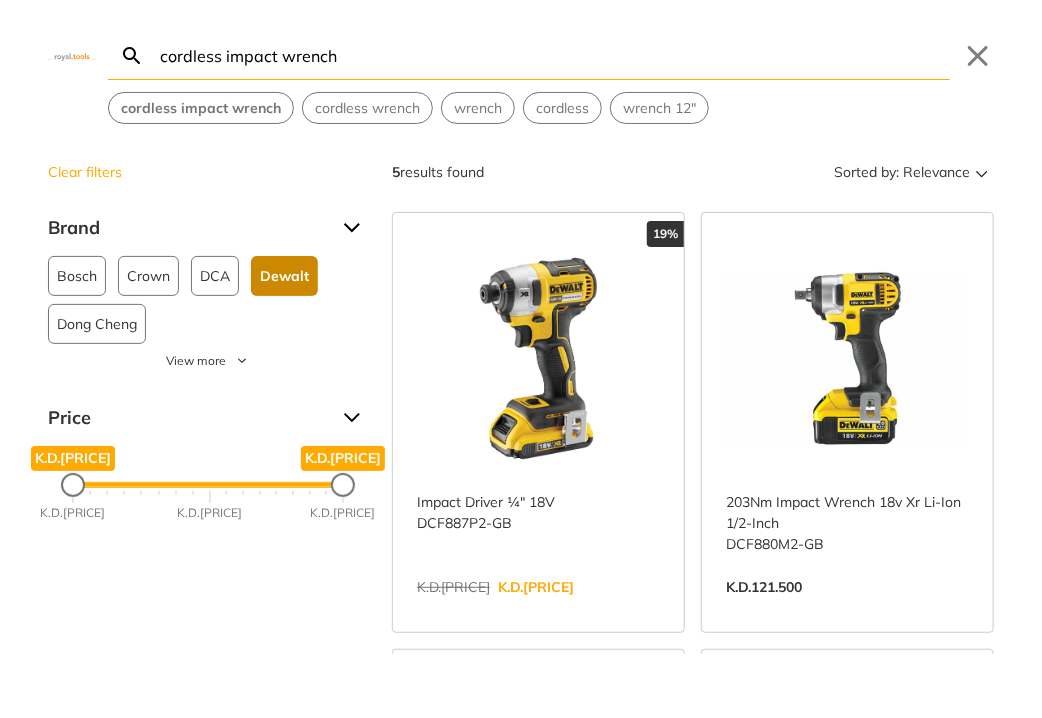 click on "View more →" at bounding box center [847, 608] 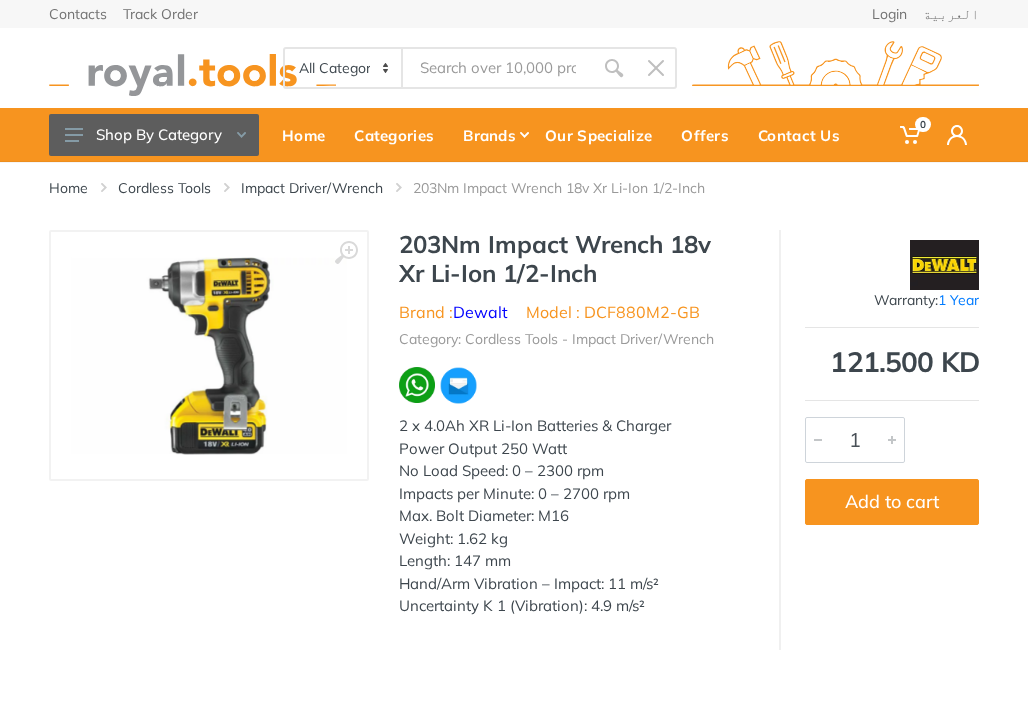 scroll, scrollTop: 0, scrollLeft: 0, axis: both 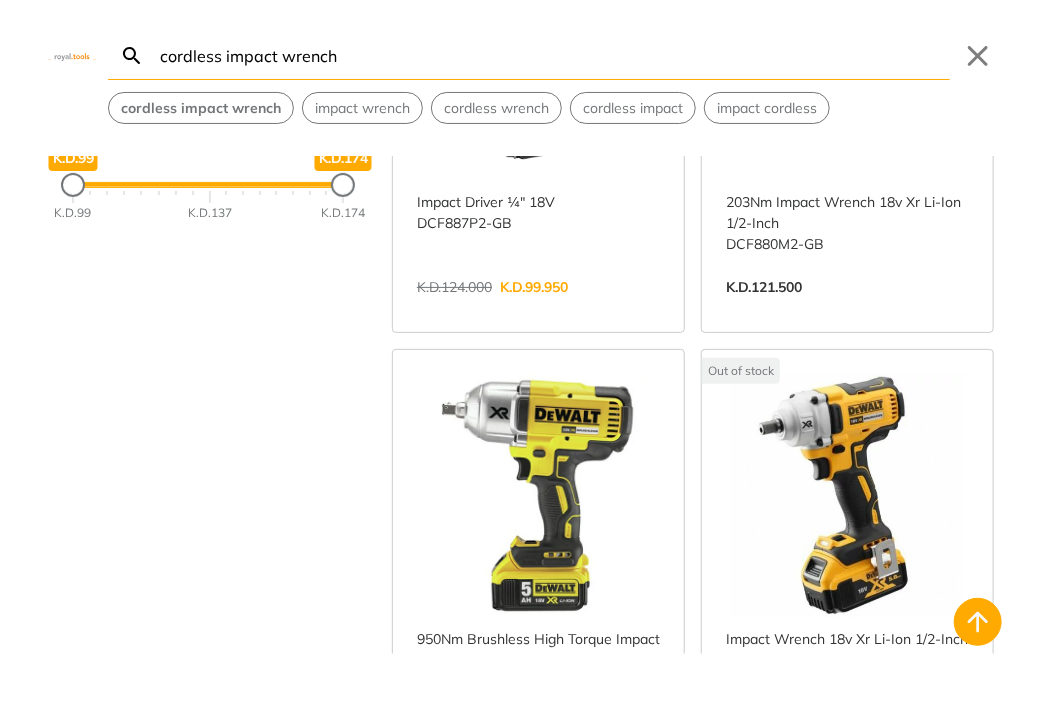 click on "View more →" at bounding box center [538, 745] 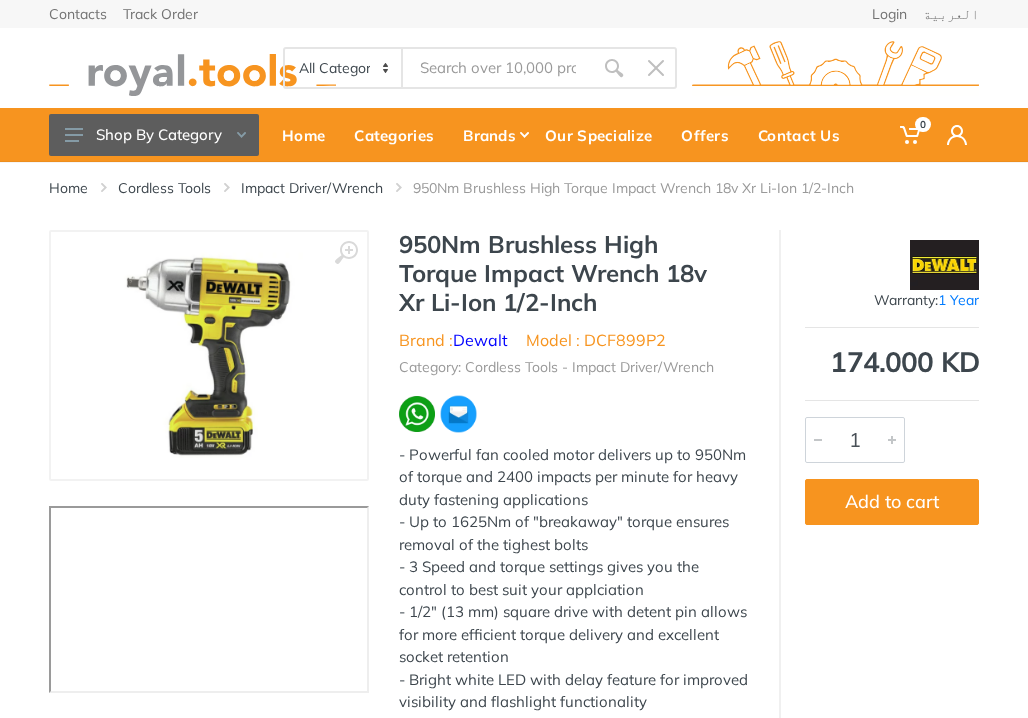 scroll, scrollTop: 0, scrollLeft: 0, axis: both 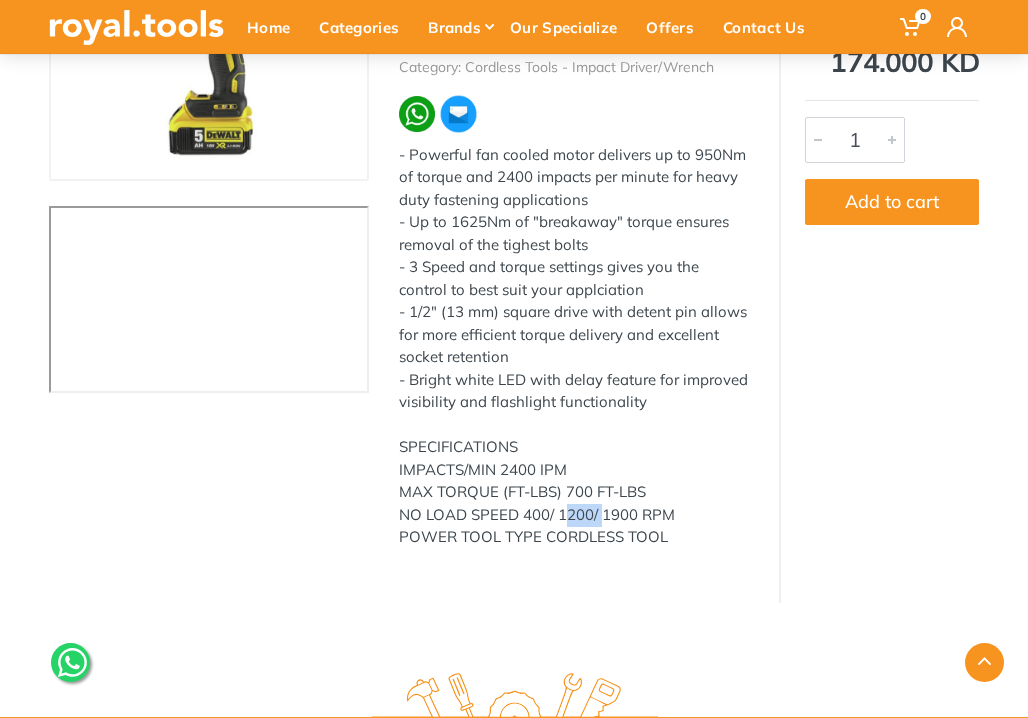 drag, startPoint x: 564, startPoint y: 516, endPoint x: 606, endPoint y: 508, distance: 42.755116 